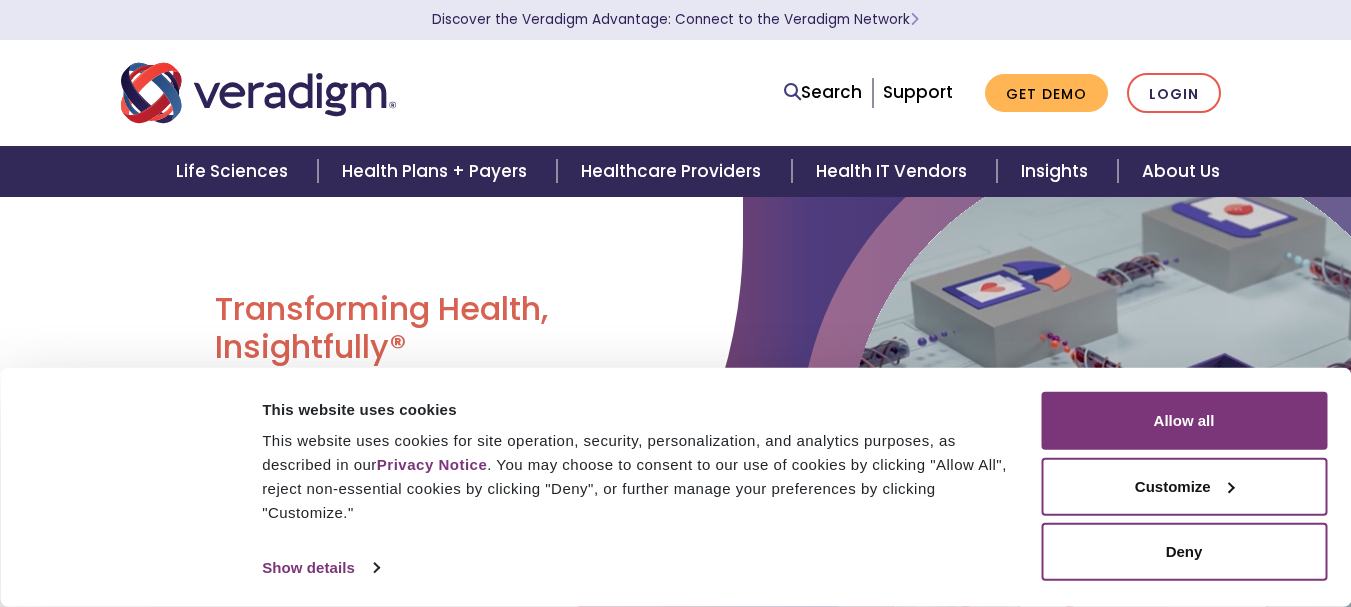scroll, scrollTop: 0, scrollLeft: 0, axis: both 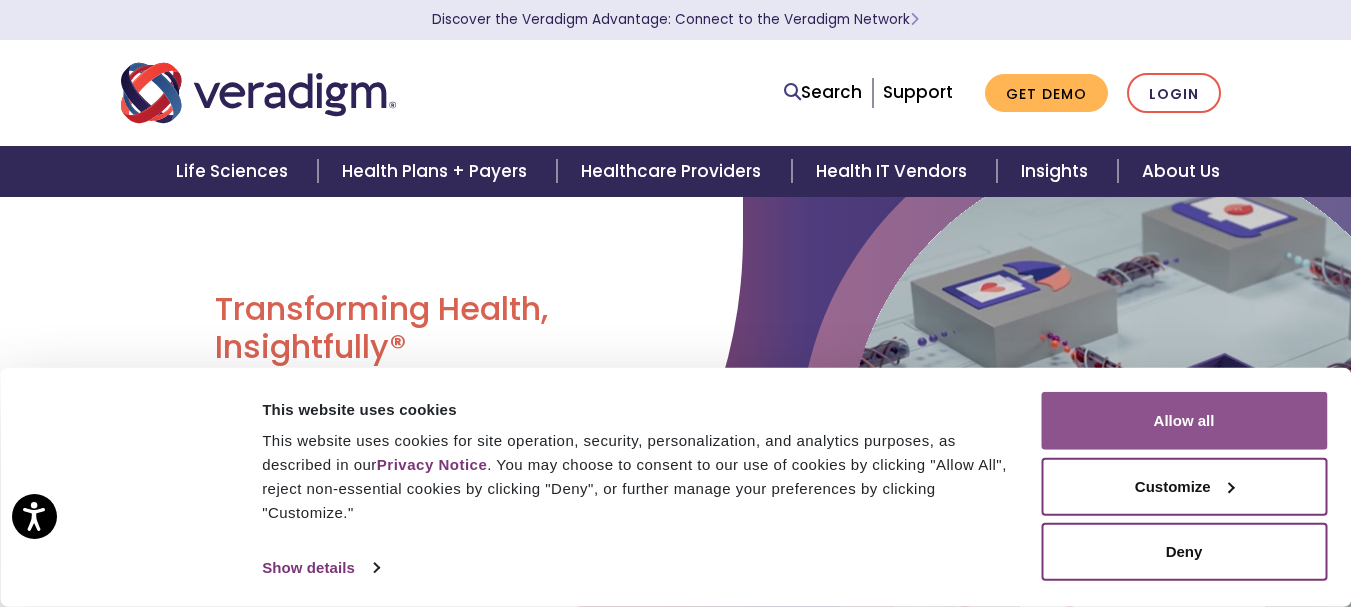 click on "Allow all" at bounding box center [1184, 421] 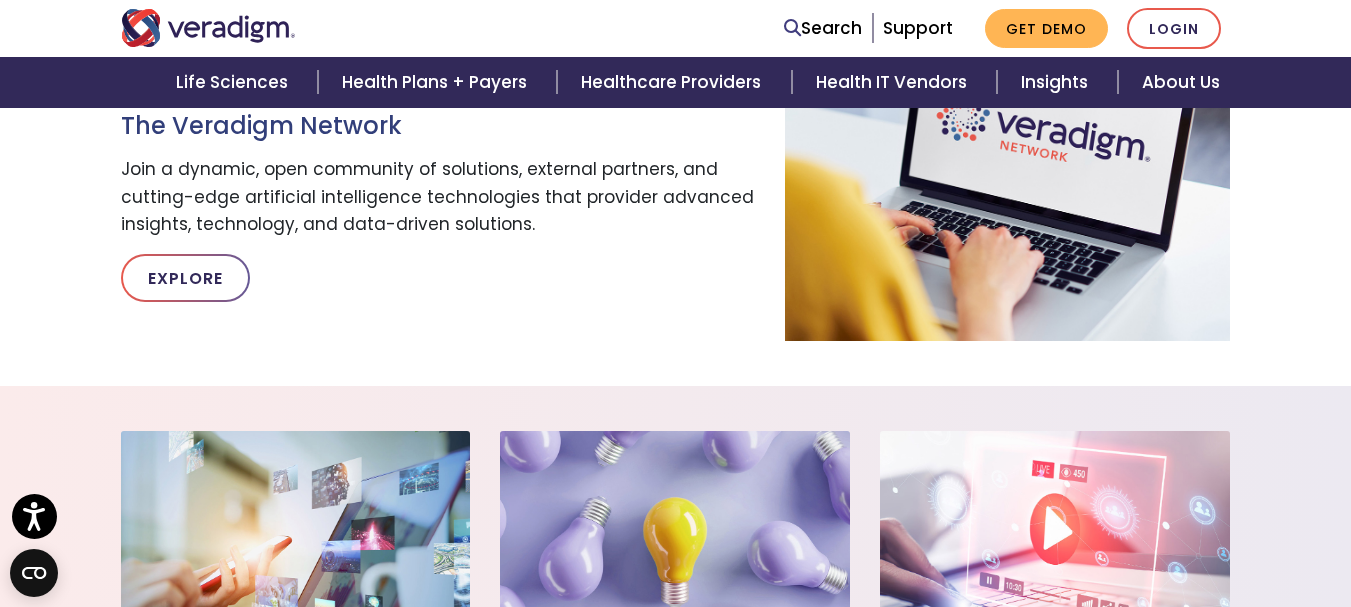 scroll, scrollTop: 0, scrollLeft: 0, axis: both 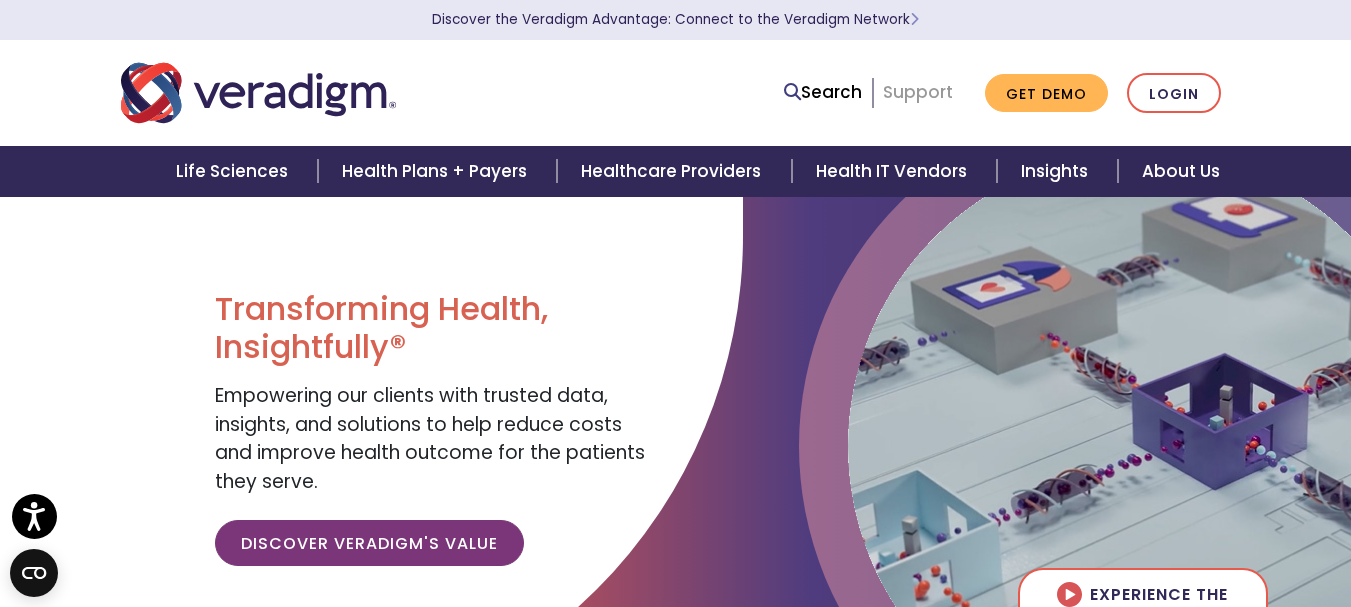 click on "Support" at bounding box center (918, 92) 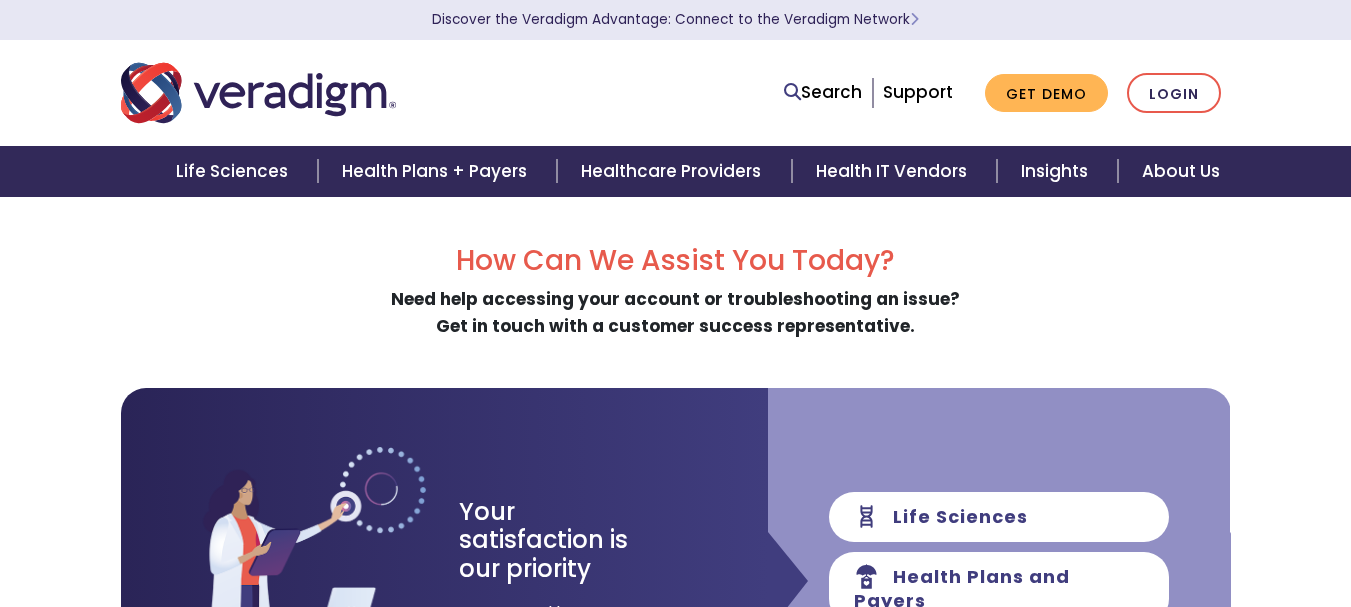 scroll, scrollTop: 0, scrollLeft: 0, axis: both 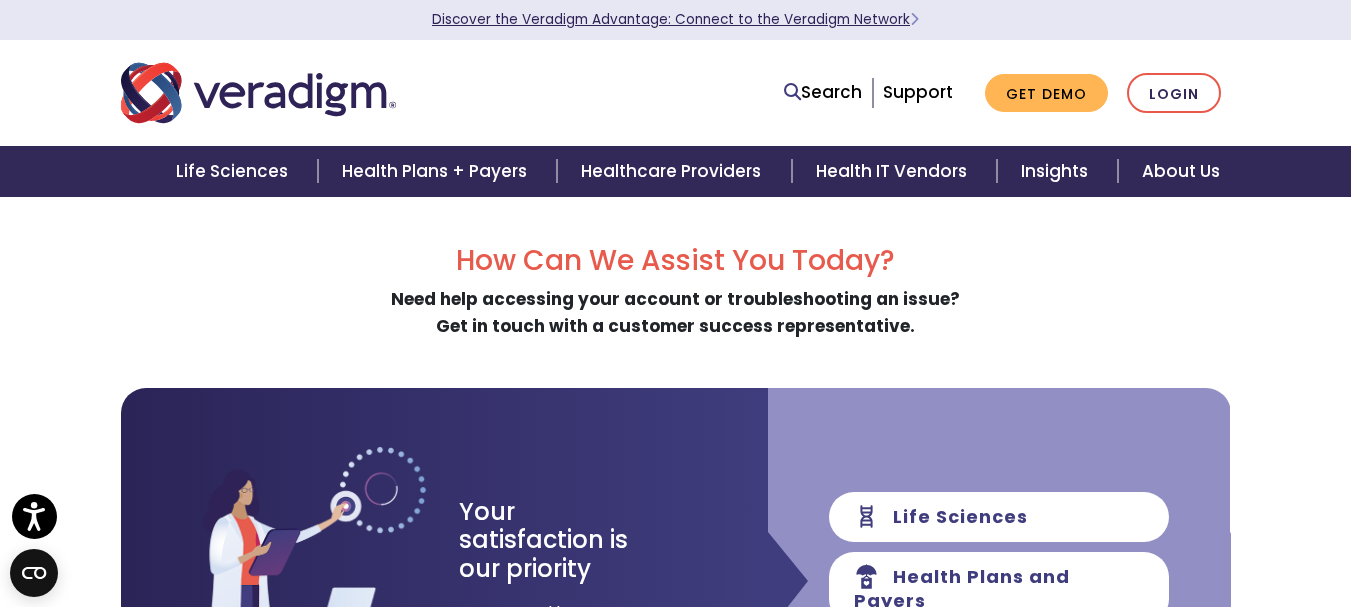 click on "Discover the Veradigm Advantage: Connect to the Veradigm Network" at bounding box center (675, 19) 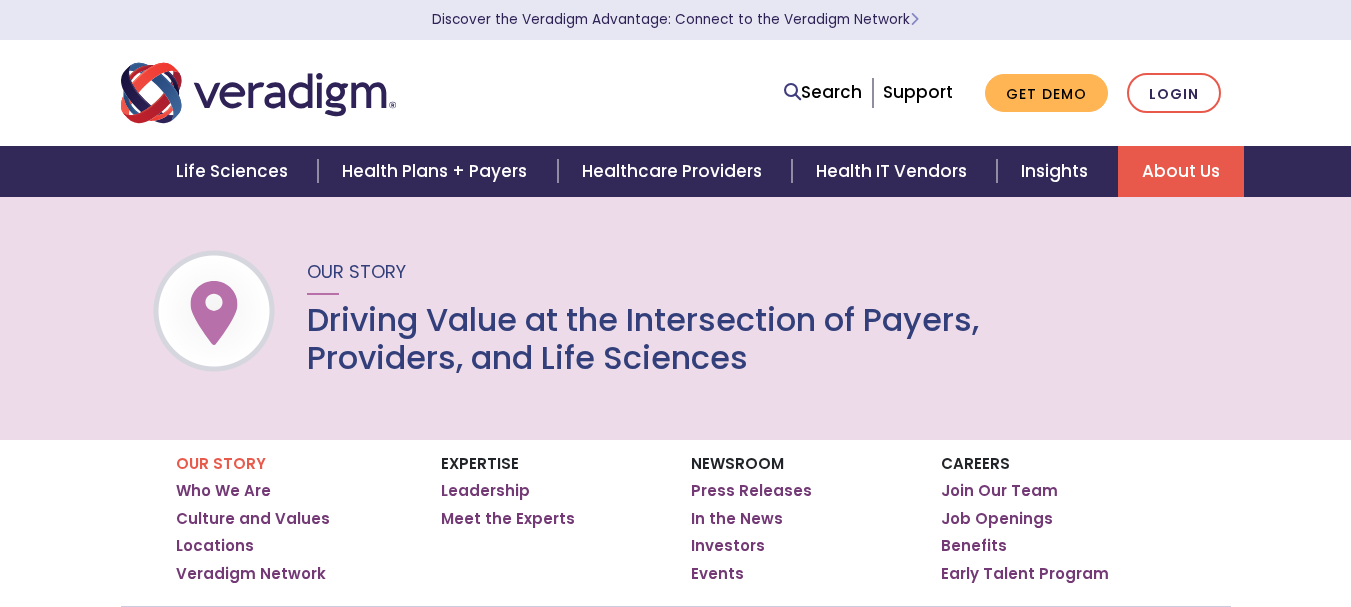 scroll, scrollTop: 0, scrollLeft: 0, axis: both 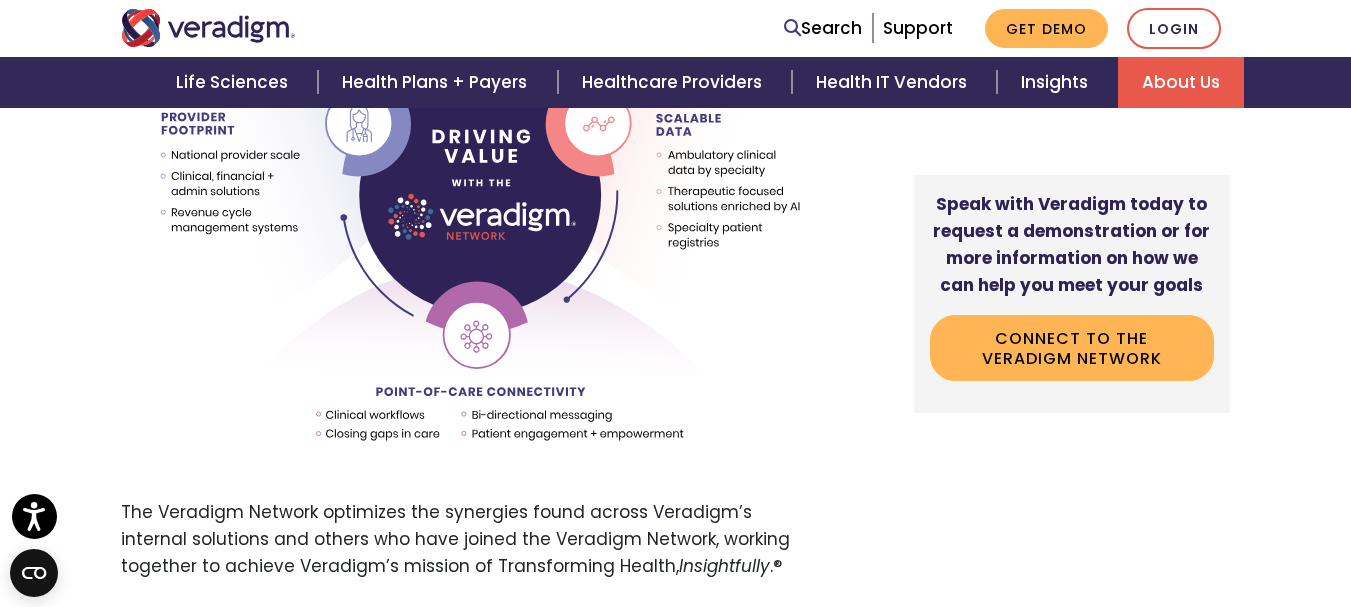 click at bounding box center [469, 191] 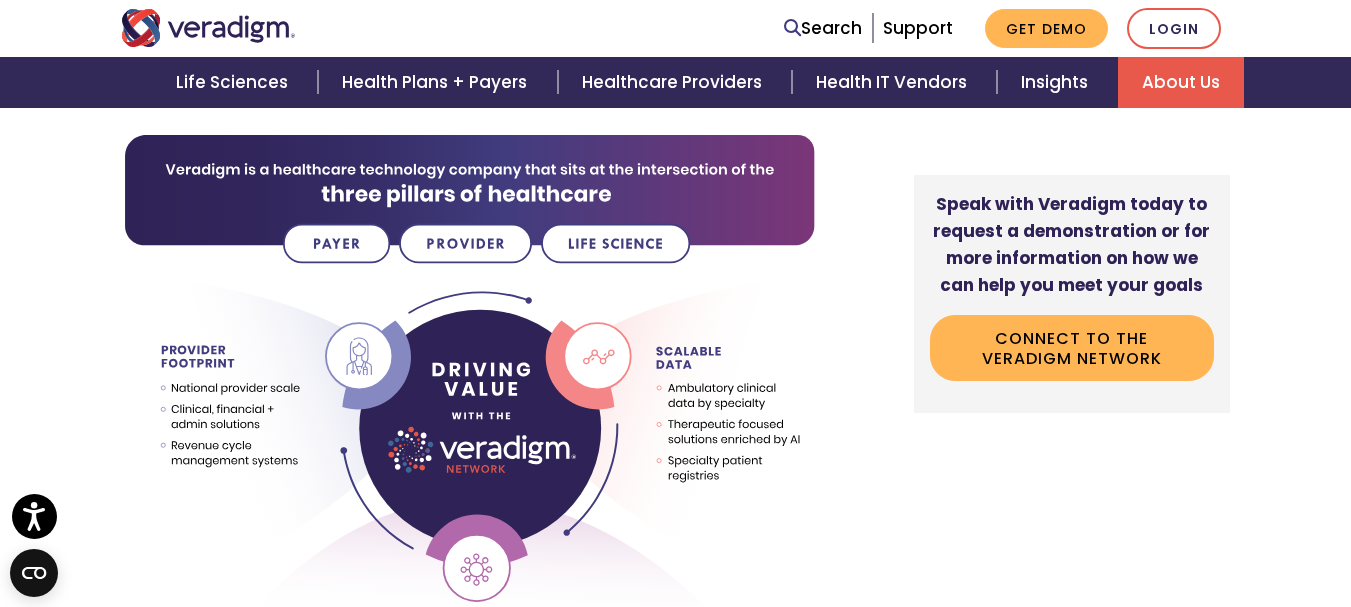 scroll, scrollTop: 913, scrollLeft: 0, axis: vertical 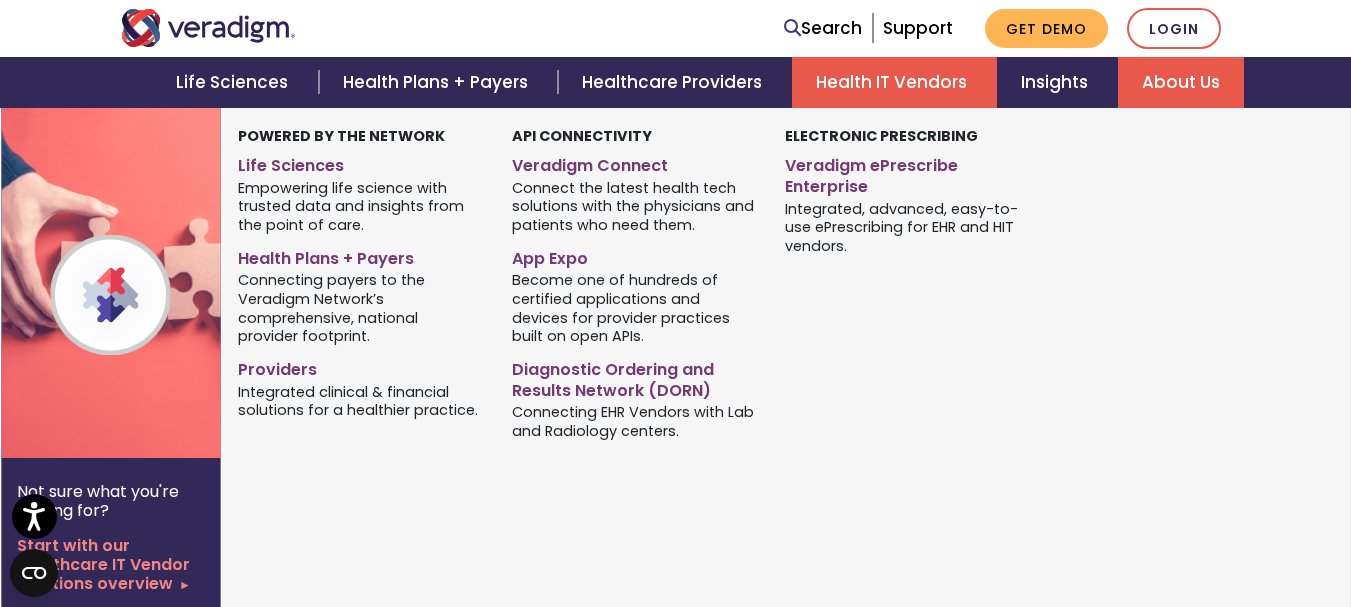 click on "Health IT Vendors" at bounding box center (894, 82) 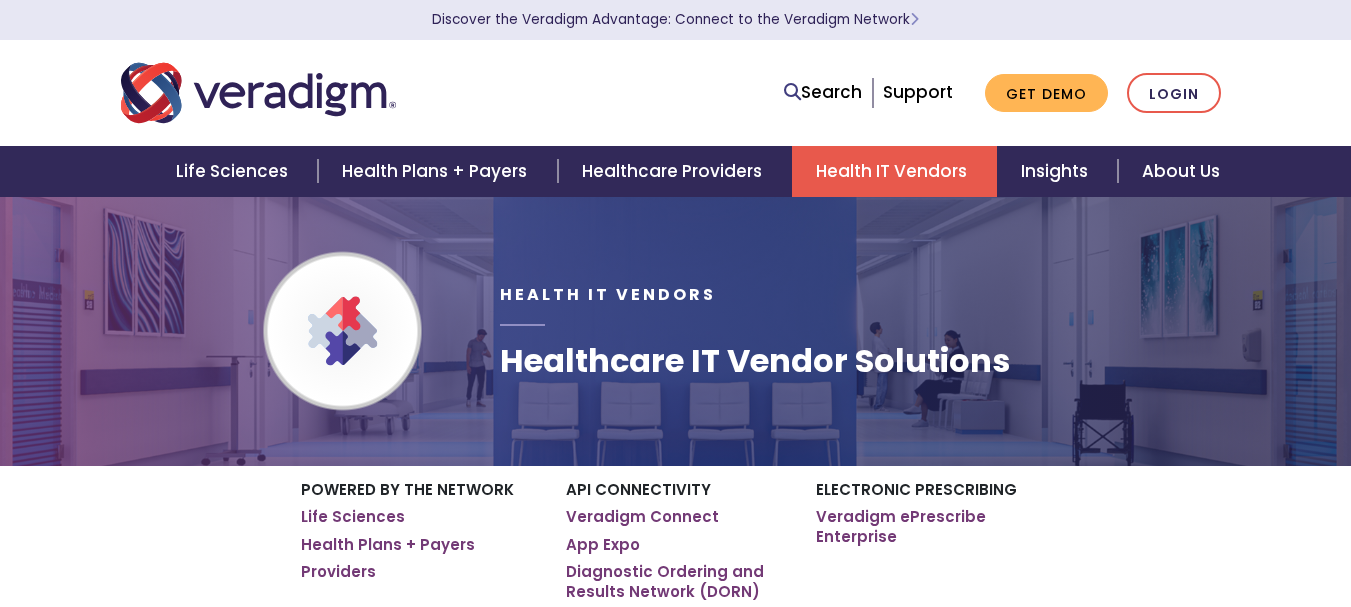 scroll, scrollTop: 0, scrollLeft: 0, axis: both 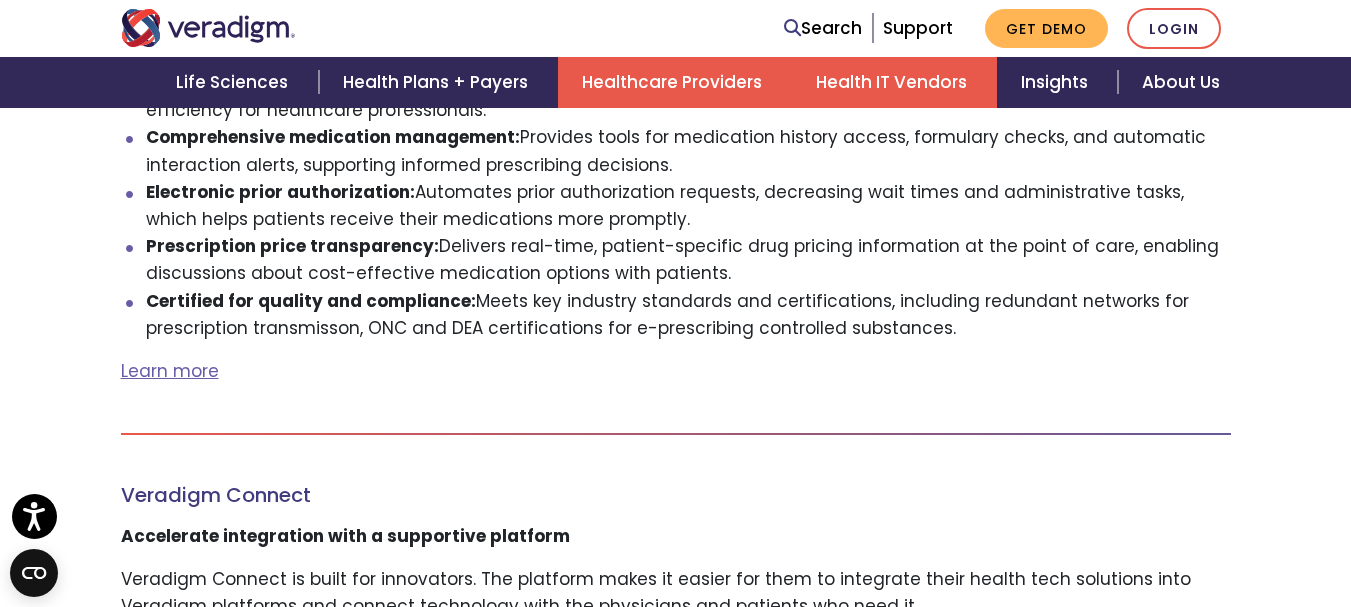 click on "Healthcare Providers" at bounding box center (675, 82) 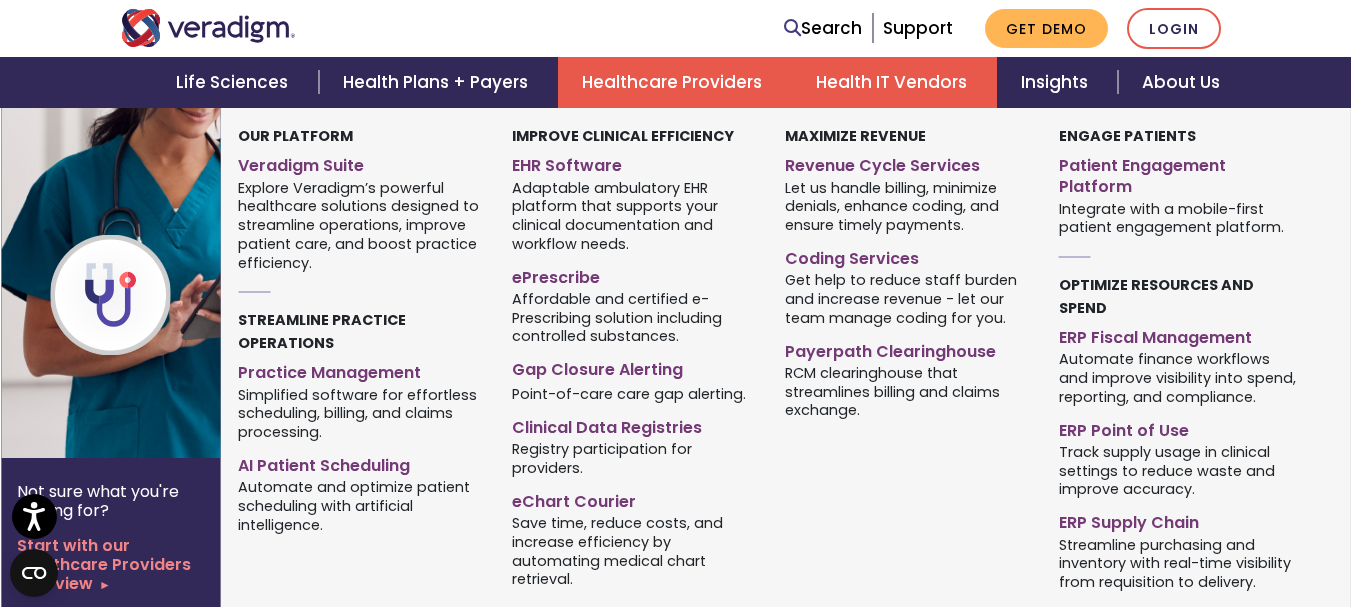 click on "Healthcare Providers" at bounding box center (675, 82) 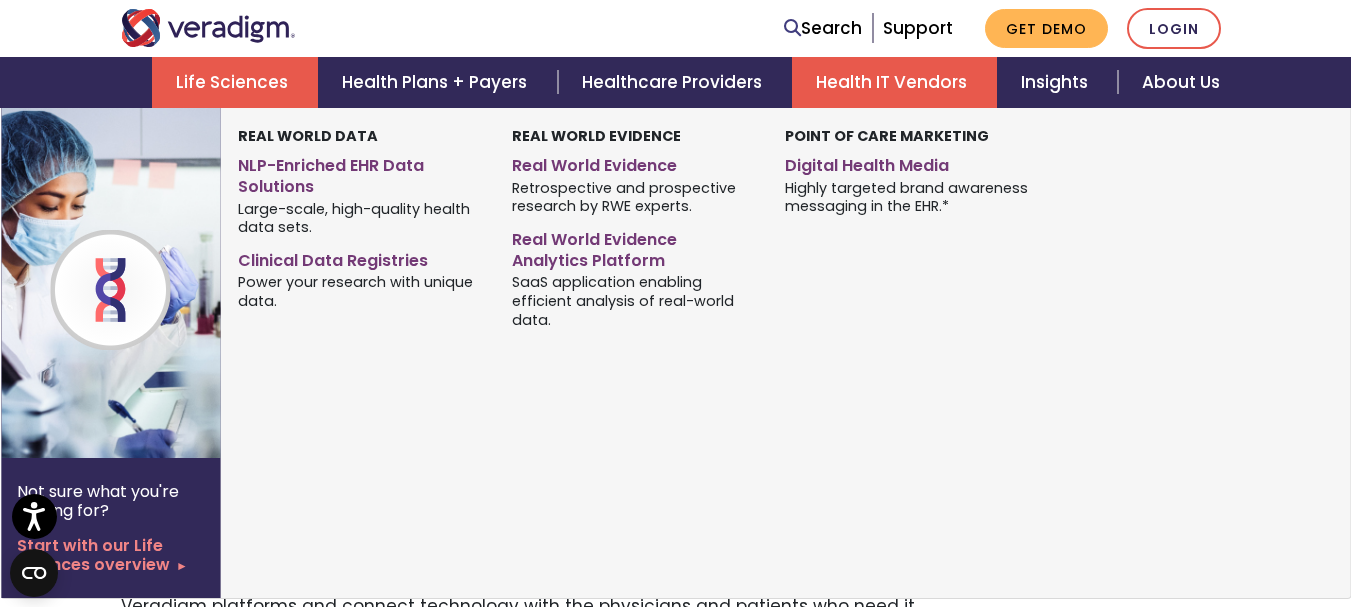 click on "Life Sciences" at bounding box center [235, 82] 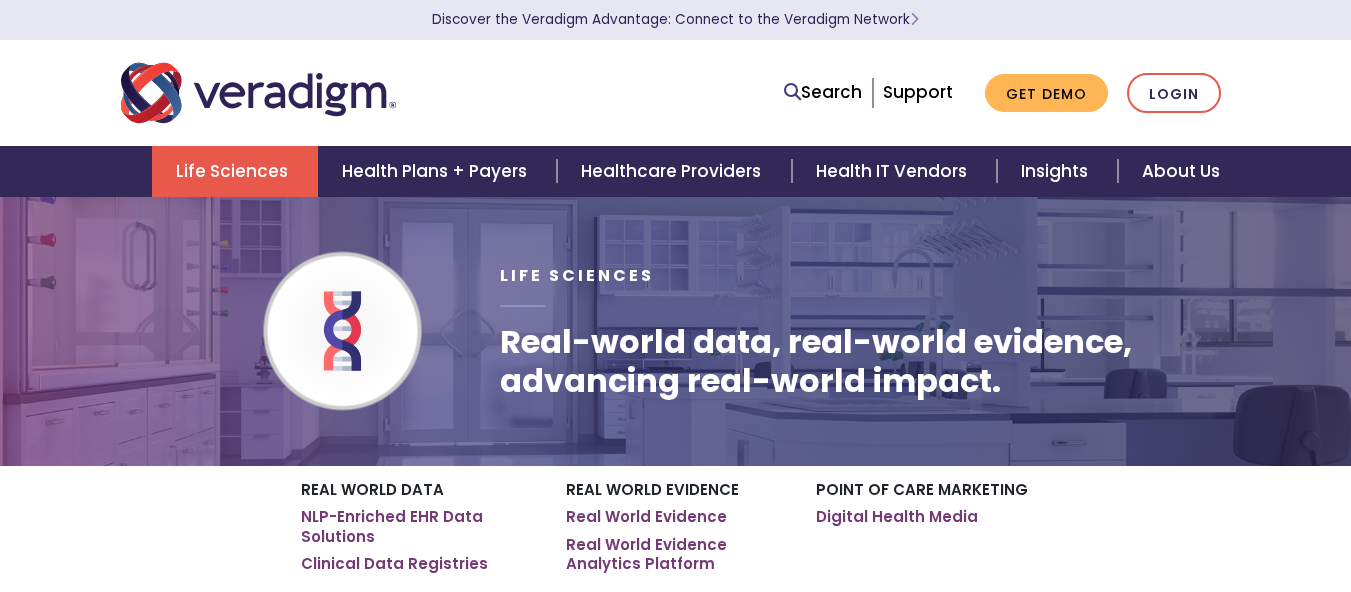 scroll, scrollTop: 0, scrollLeft: 0, axis: both 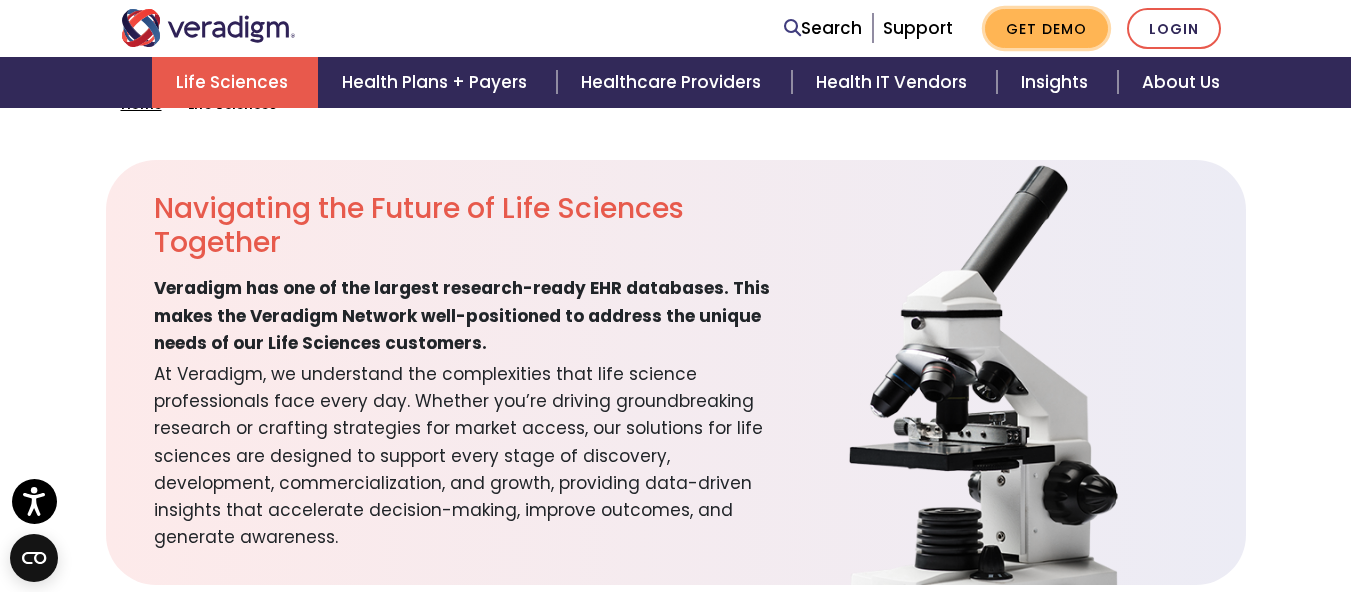 click on "Get Demo" at bounding box center (1046, 28) 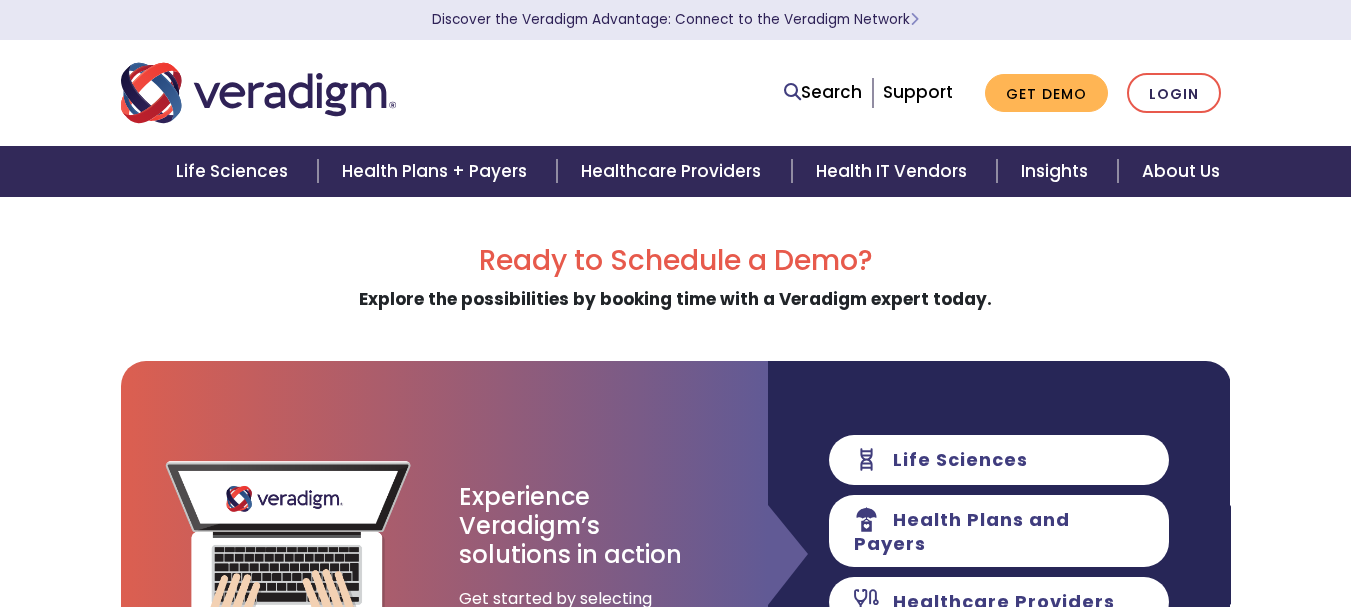 scroll, scrollTop: 0, scrollLeft: 0, axis: both 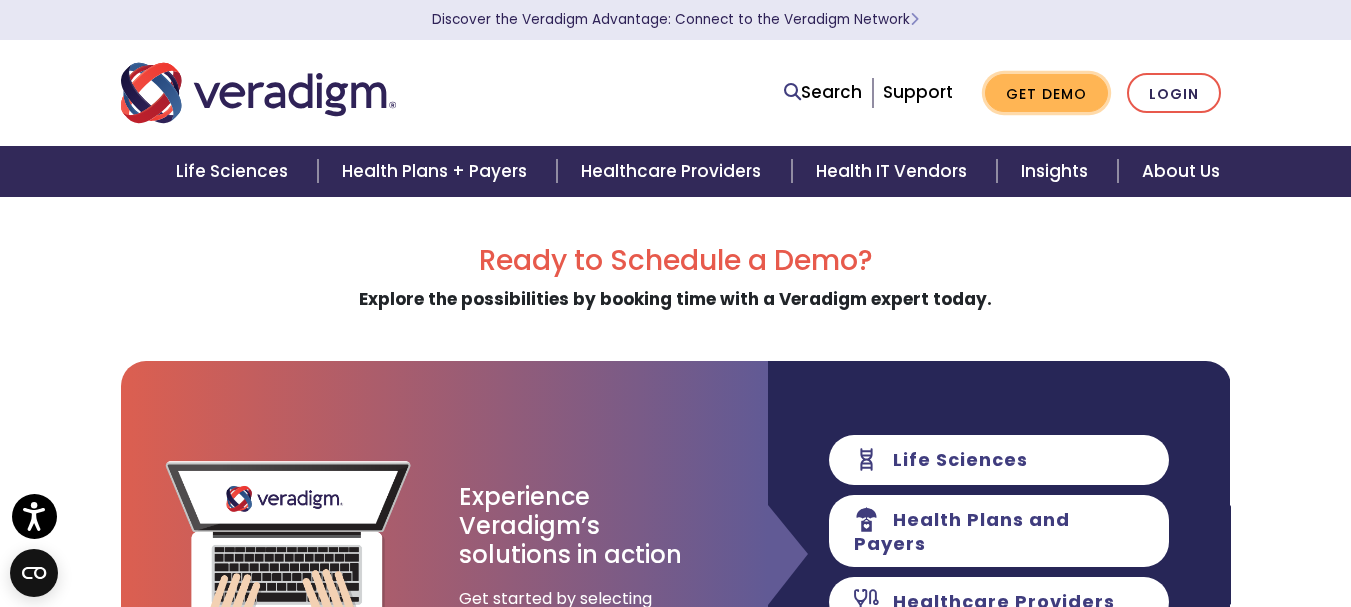 click on "Get Demo" at bounding box center [1046, 93] 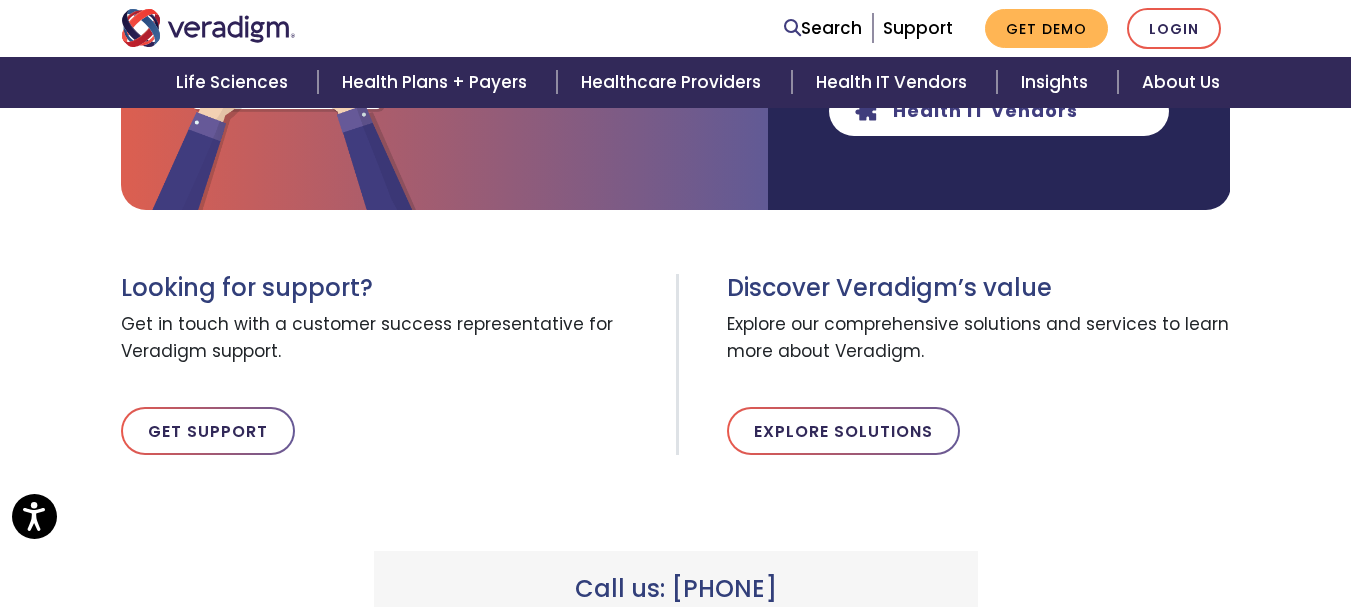 scroll, scrollTop: 607, scrollLeft: 0, axis: vertical 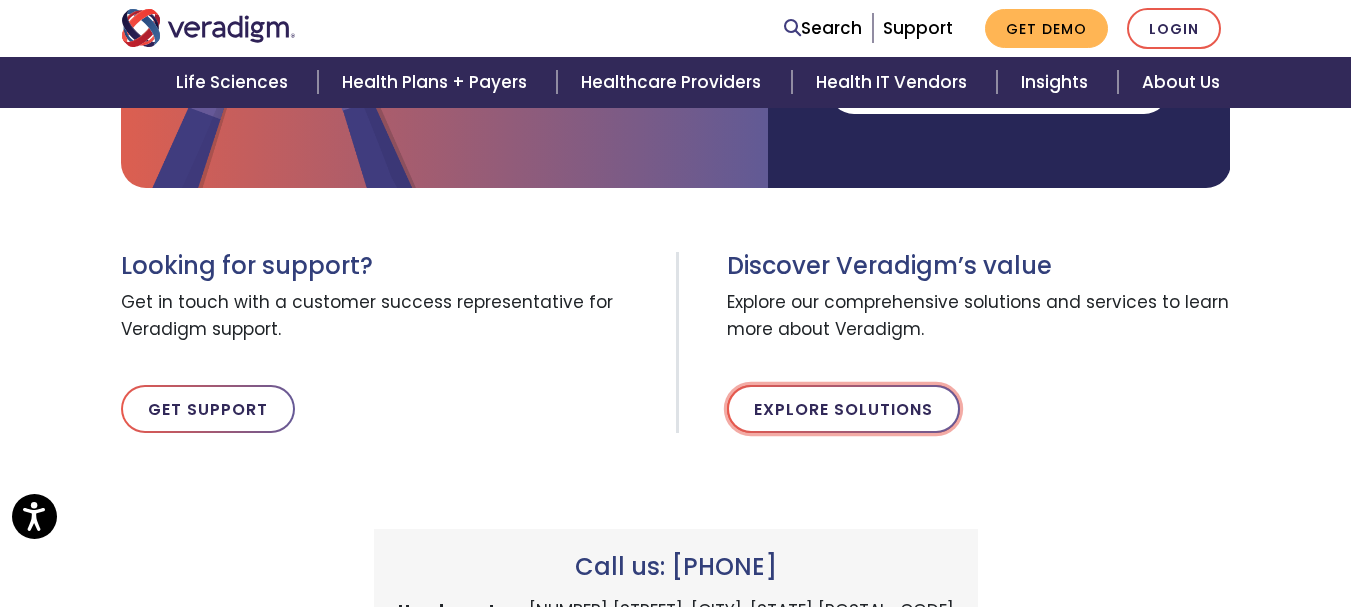 click on "Explore Solutions" at bounding box center [843, 409] 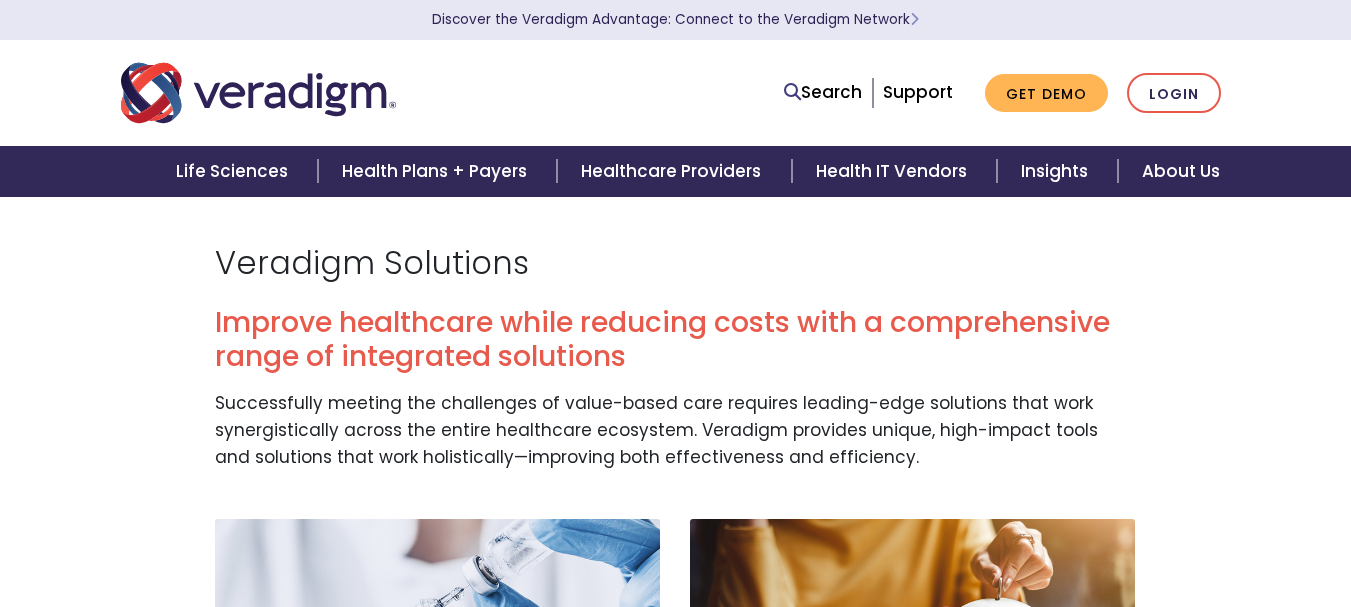 scroll, scrollTop: 0, scrollLeft: 0, axis: both 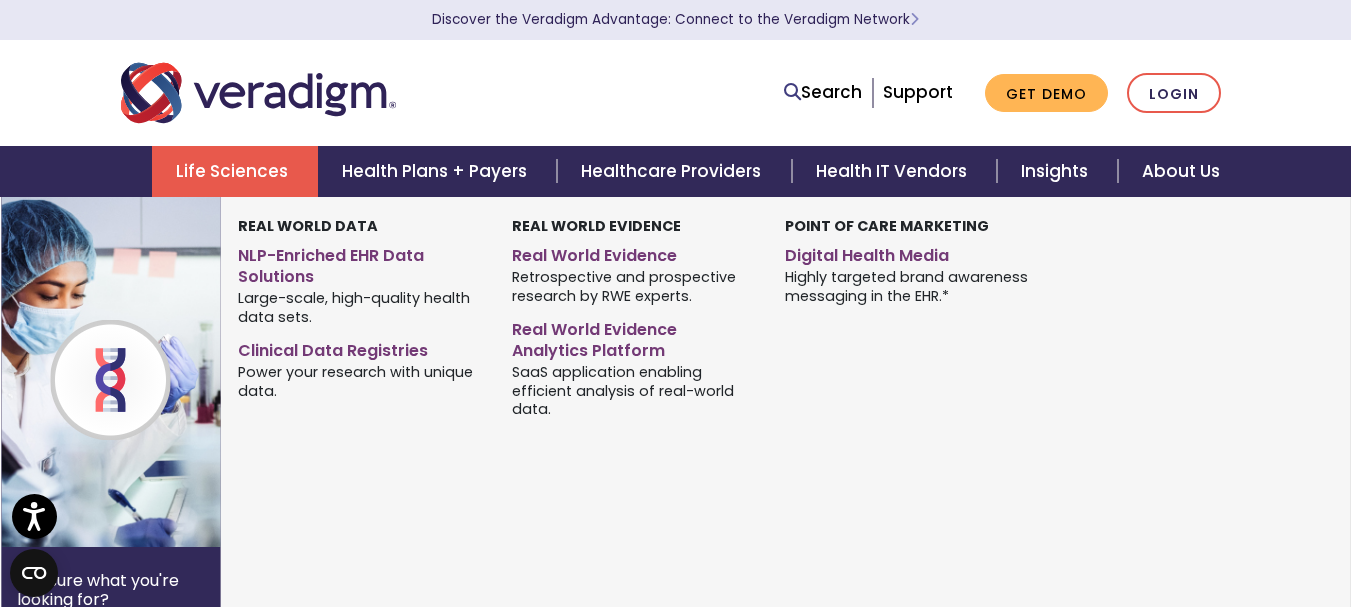 click on "Life Sciences" at bounding box center (235, 171) 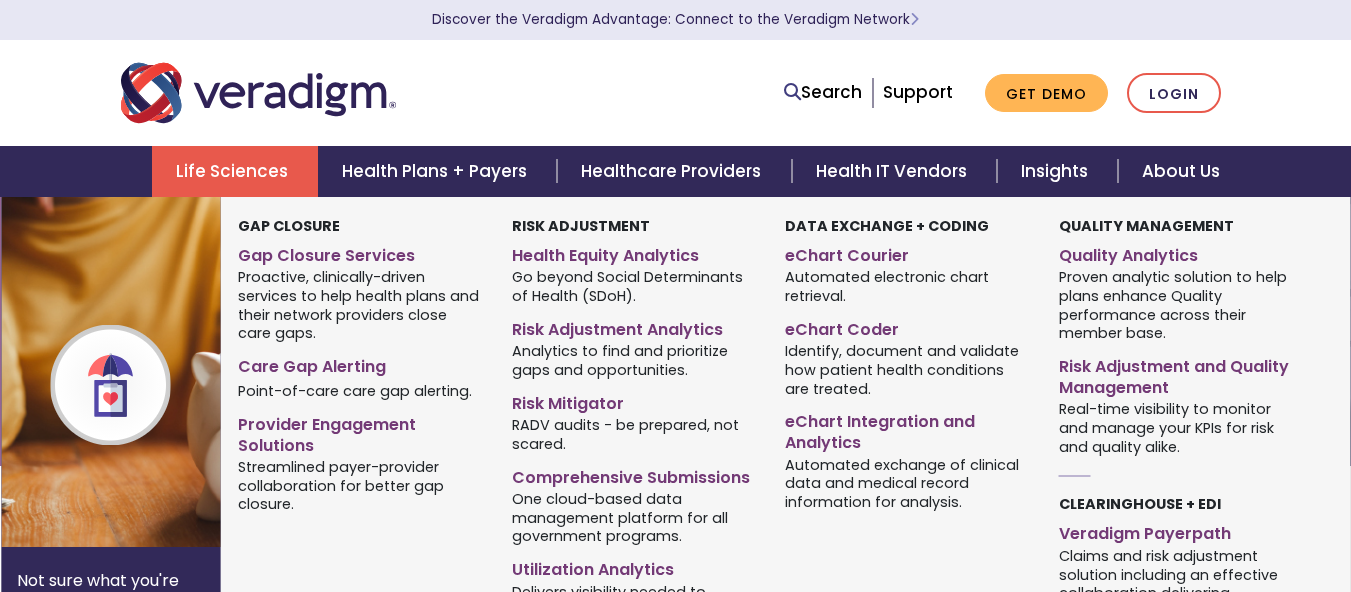 scroll, scrollTop: 0, scrollLeft: 0, axis: both 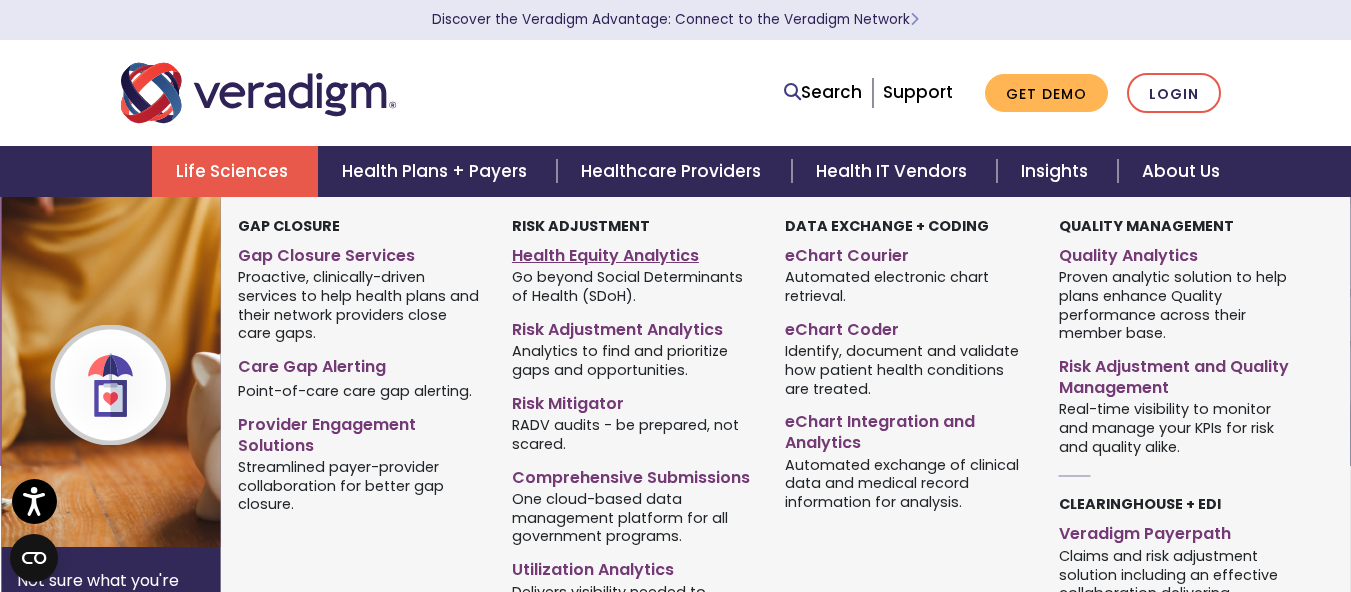 click on "Health Equity Analytics" at bounding box center (633, 252) 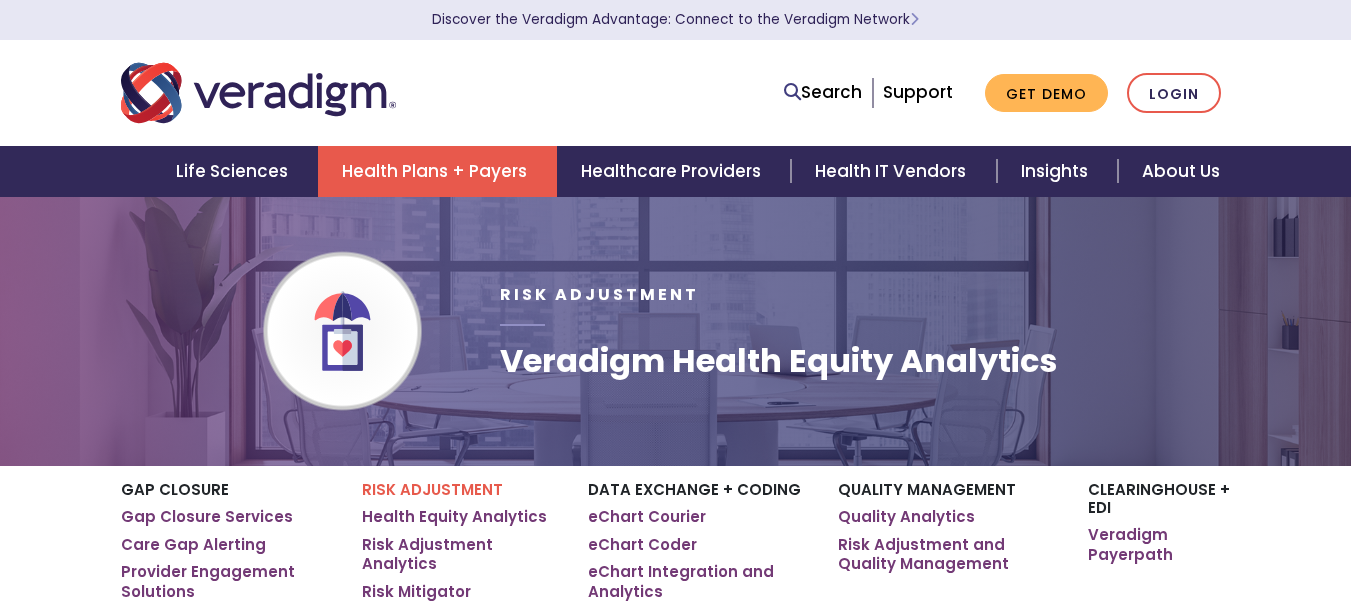 scroll, scrollTop: 0, scrollLeft: 0, axis: both 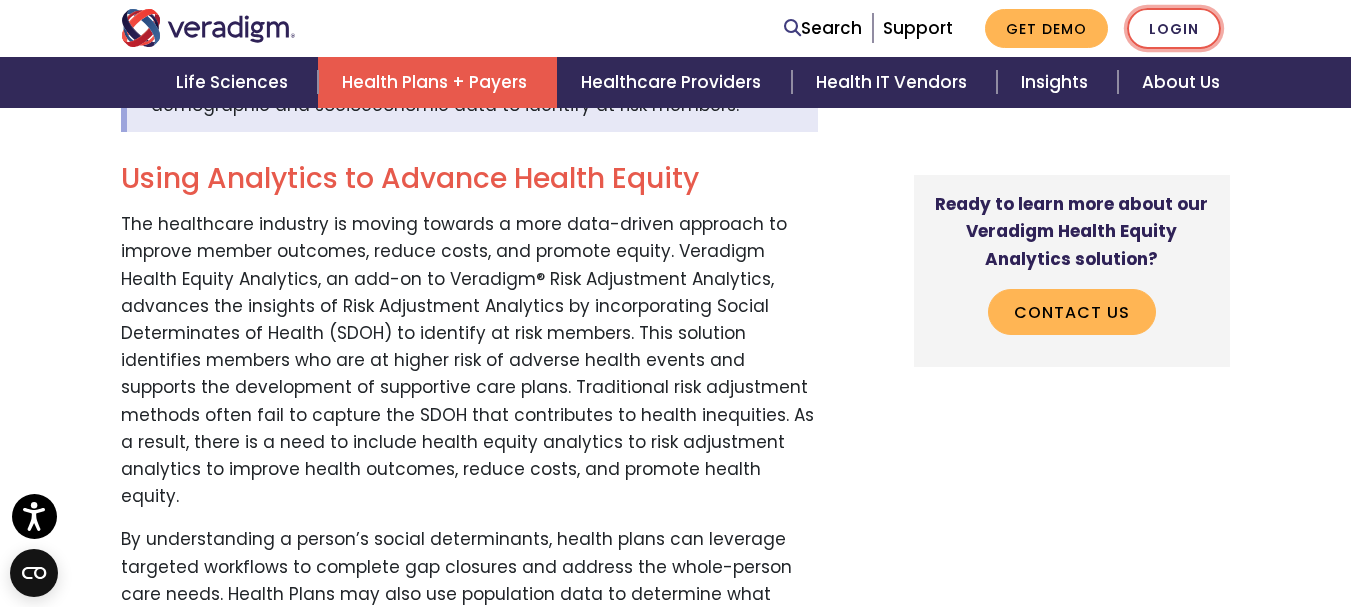 click on "Login" at bounding box center (1174, 28) 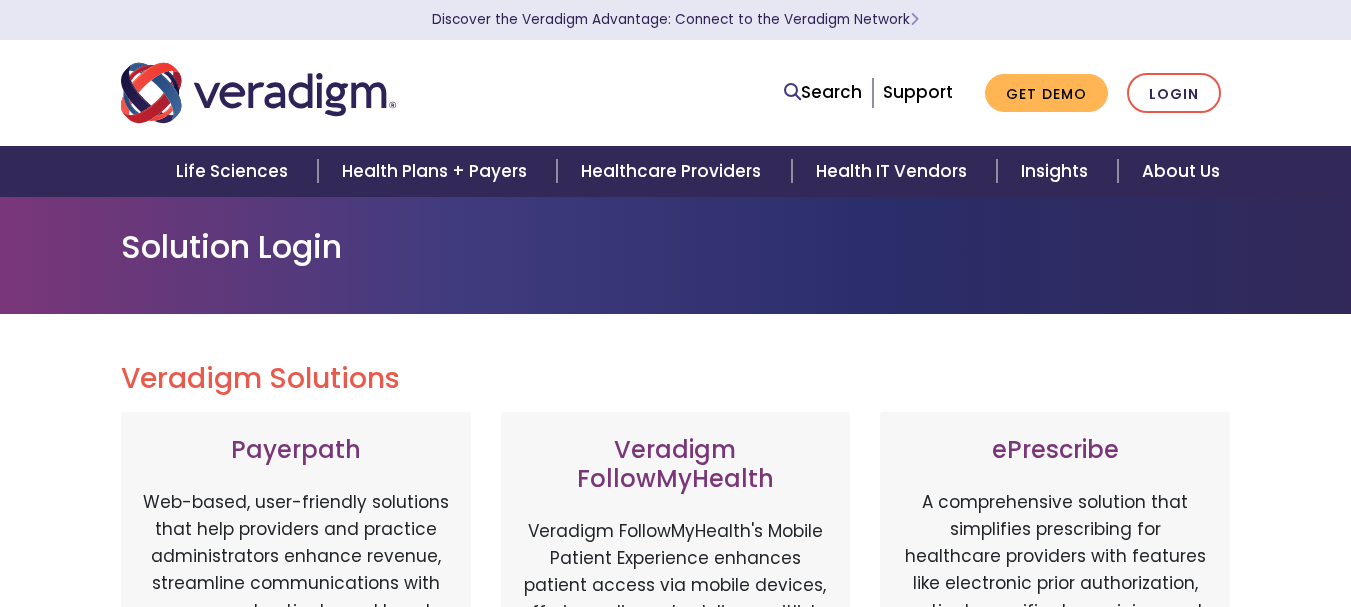 scroll, scrollTop: 0, scrollLeft: 0, axis: both 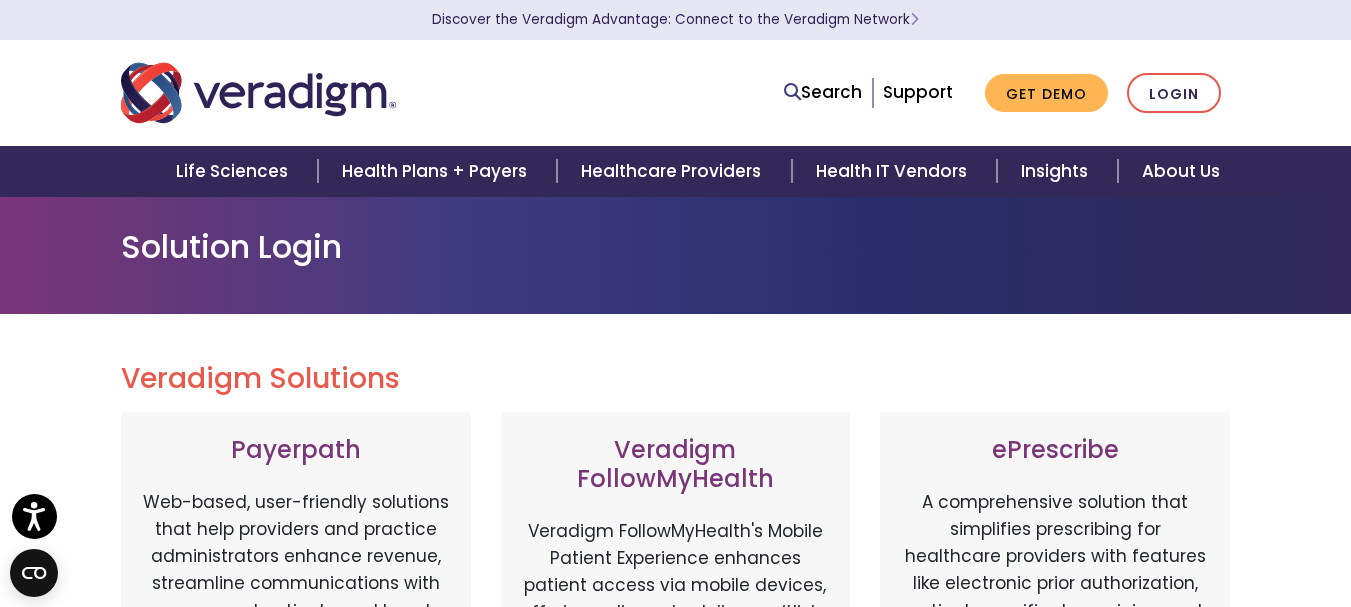 click on "Search
Support
Get Demo
Login" at bounding box center (676, 93) 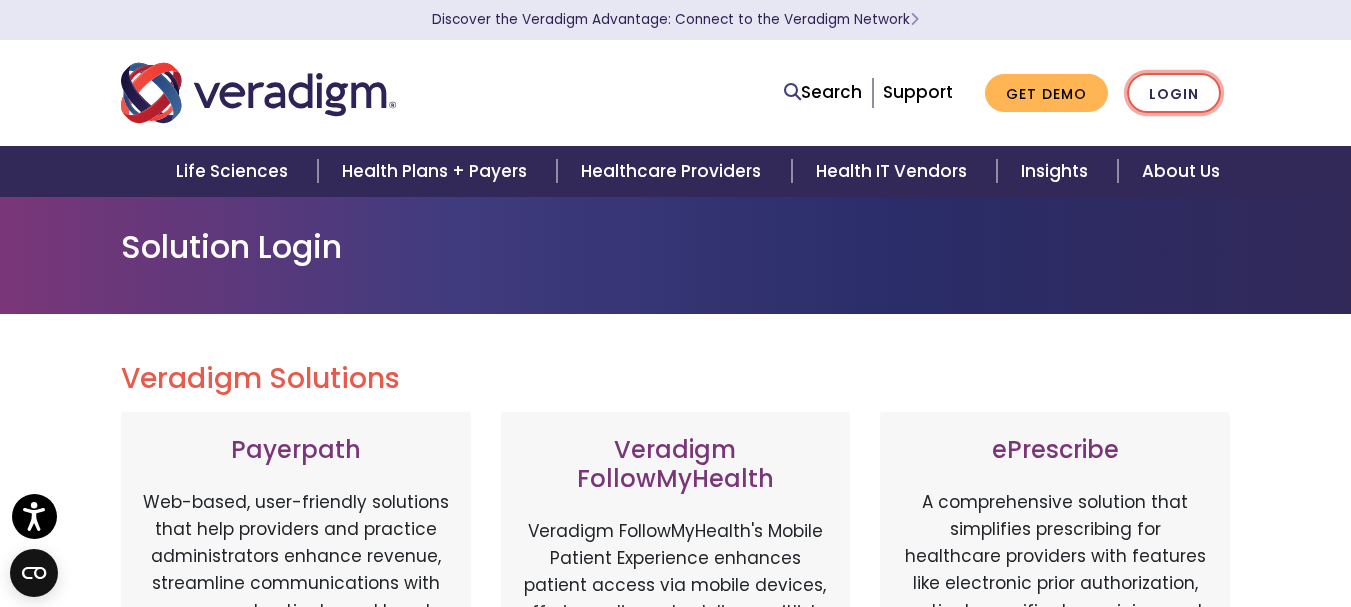 click on "Login" at bounding box center [1174, 93] 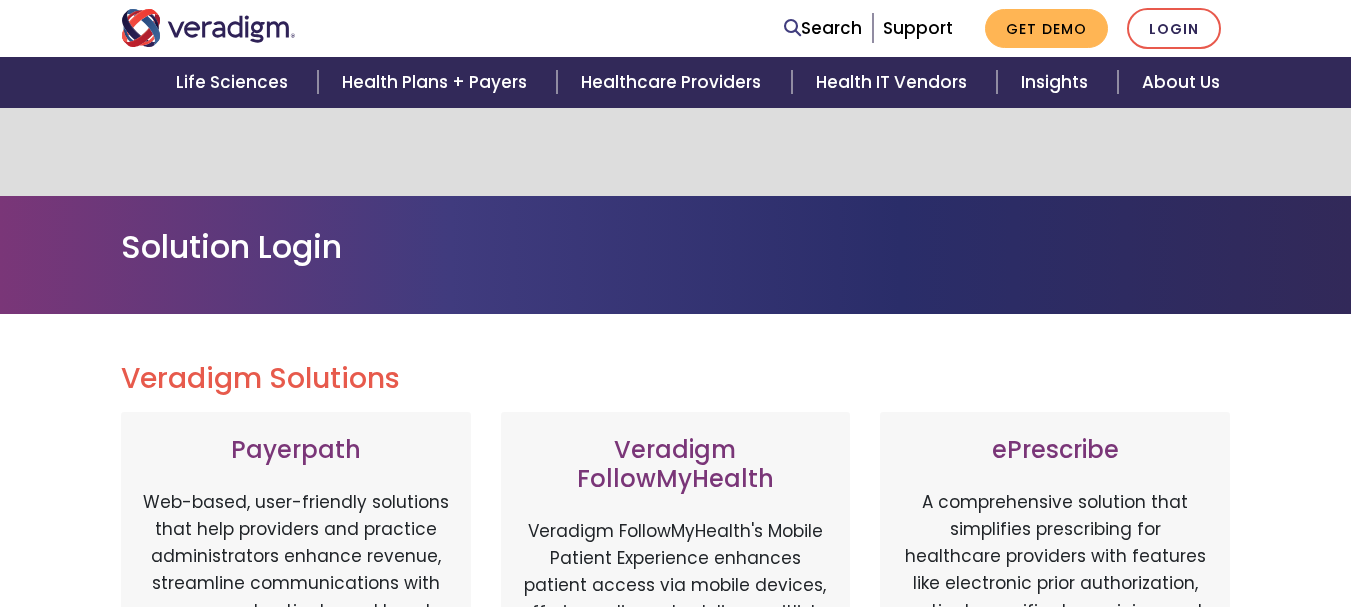 scroll, scrollTop: 520, scrollLeft: 0, axis: vertical 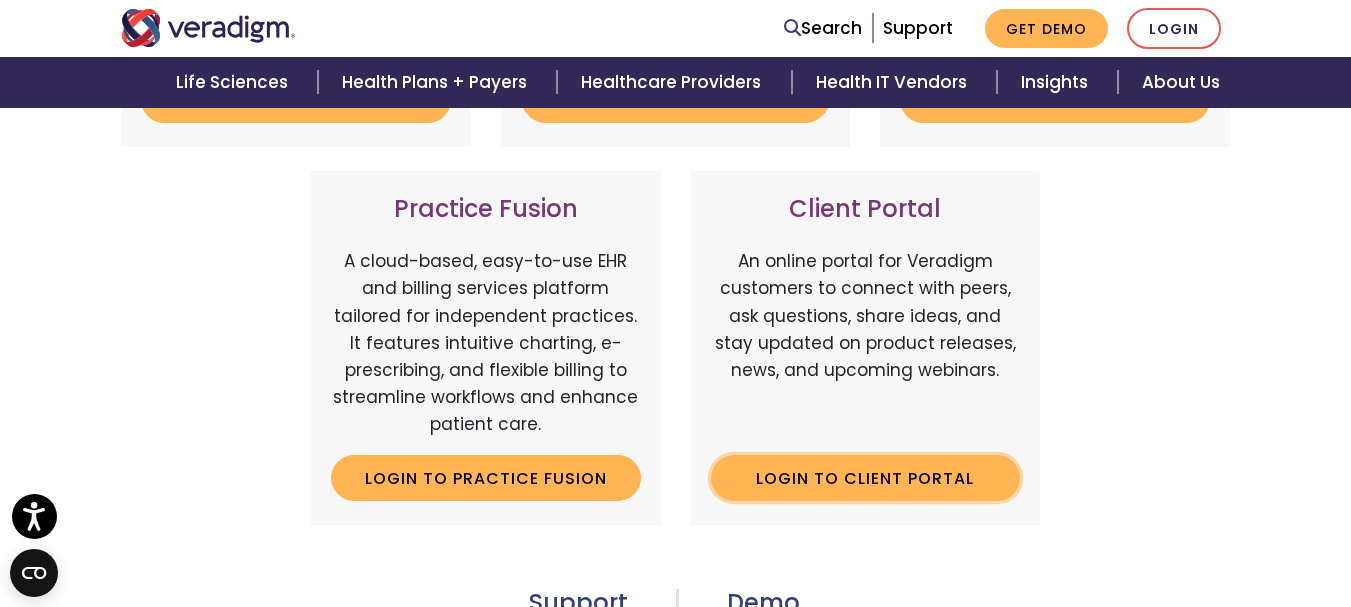 click on "Login to Client Portal" at bounding box center (866, 478) 